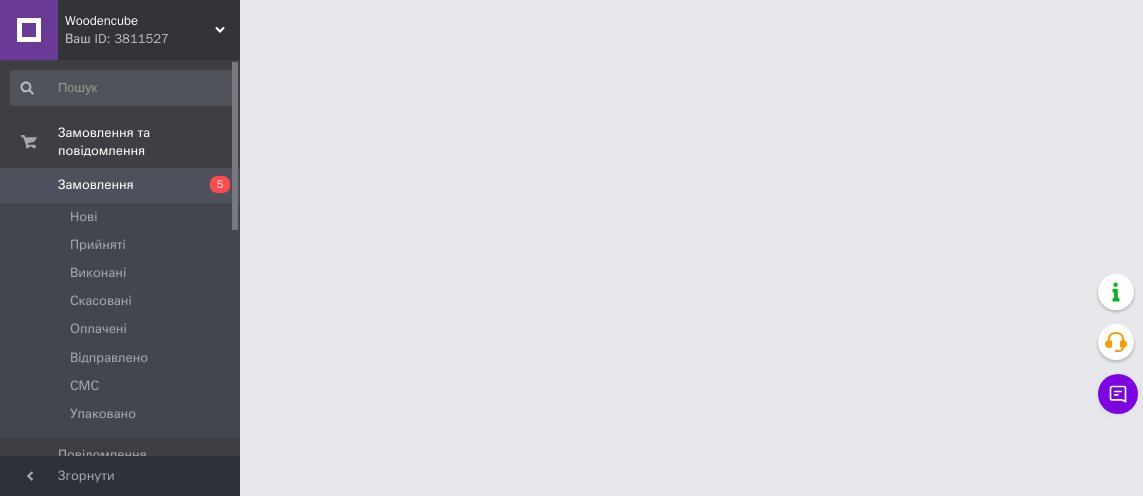 scroll, scrollTop: 0, scrollLeft: 0, axis: both 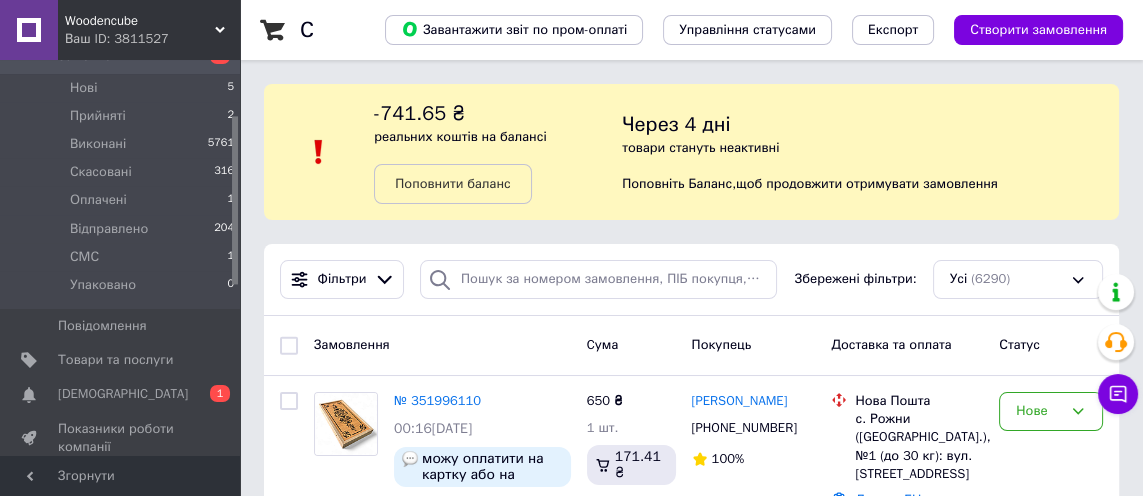 click on "[DEMOGRAPHIC_DATA]" at bounding box center [123, 394] 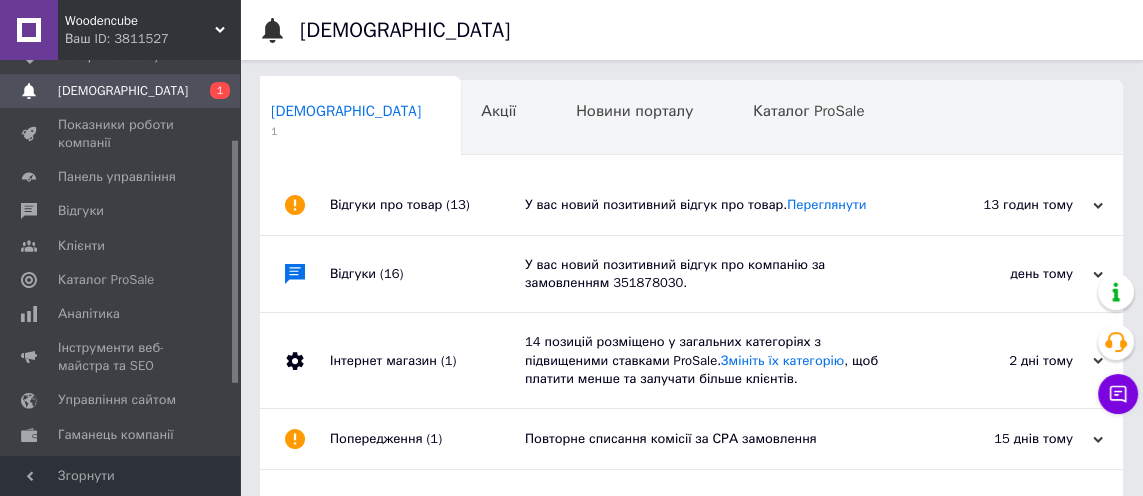 scroll, scrollTop: 0, scrollLeft: 10, axis: horizontal 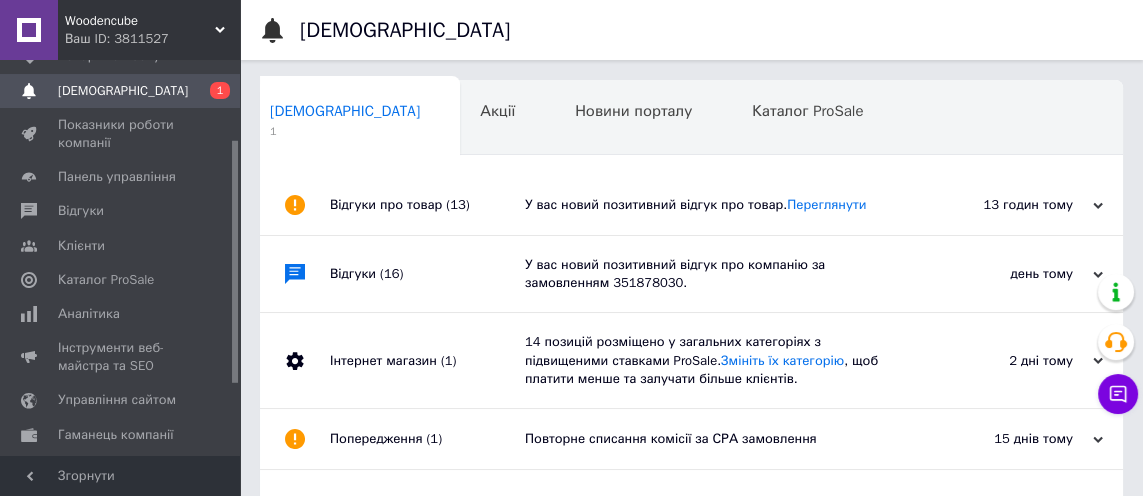 click on "13 годин тому" at bounding box center [1003, 205] 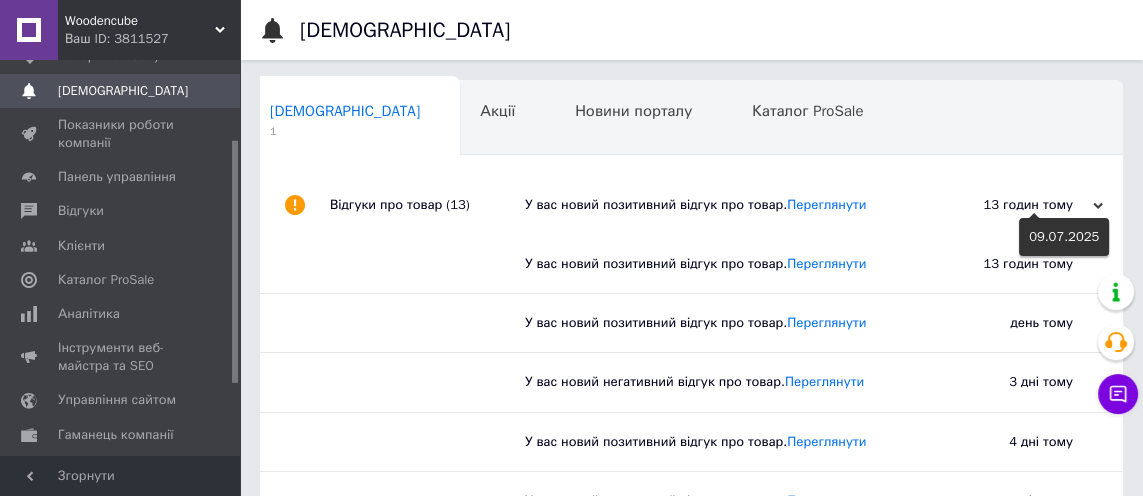 click on "Каталог ProSale 0" at bounding box center [817, 119] 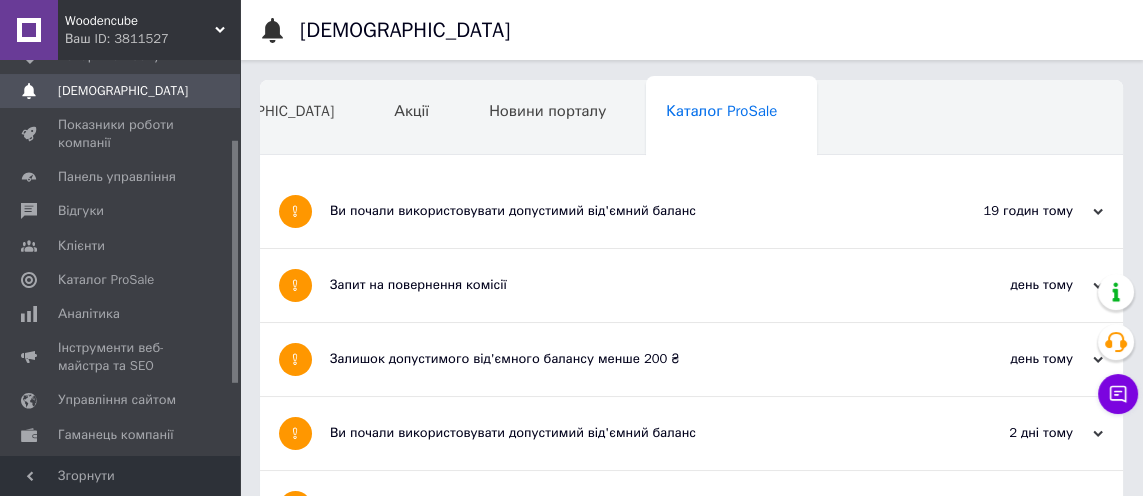 click on "Відгуки" at bounding box center [81, 211] 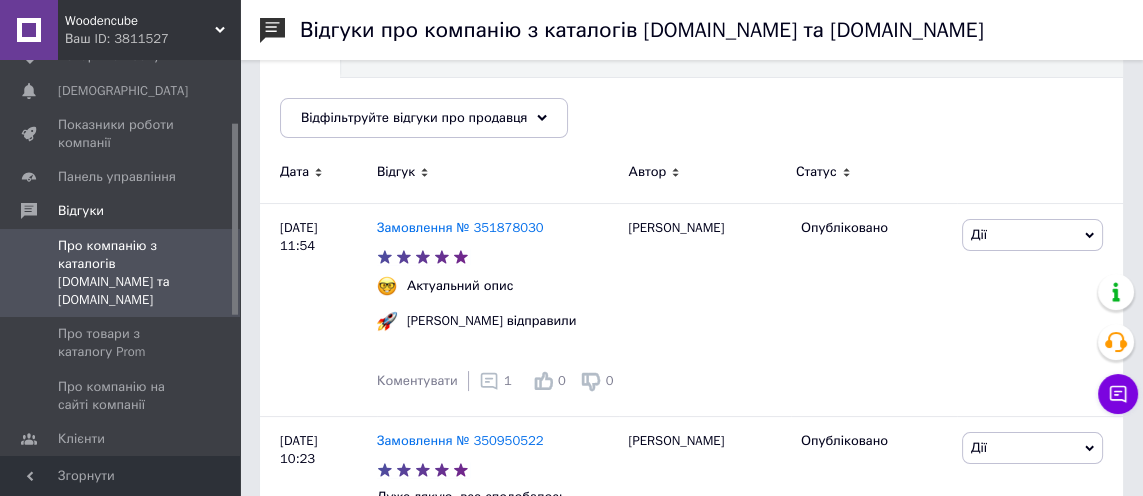 scroll, scrollTop: 229, scrollLeft: 0, axis: vertical 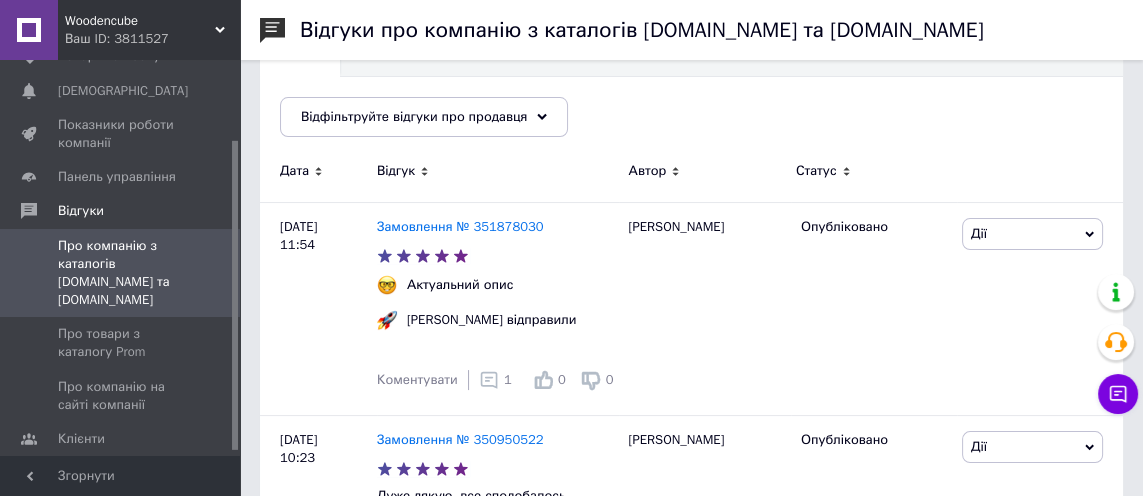 click on "Про товари з каталогу Prom" at bounding box center (121, 343) 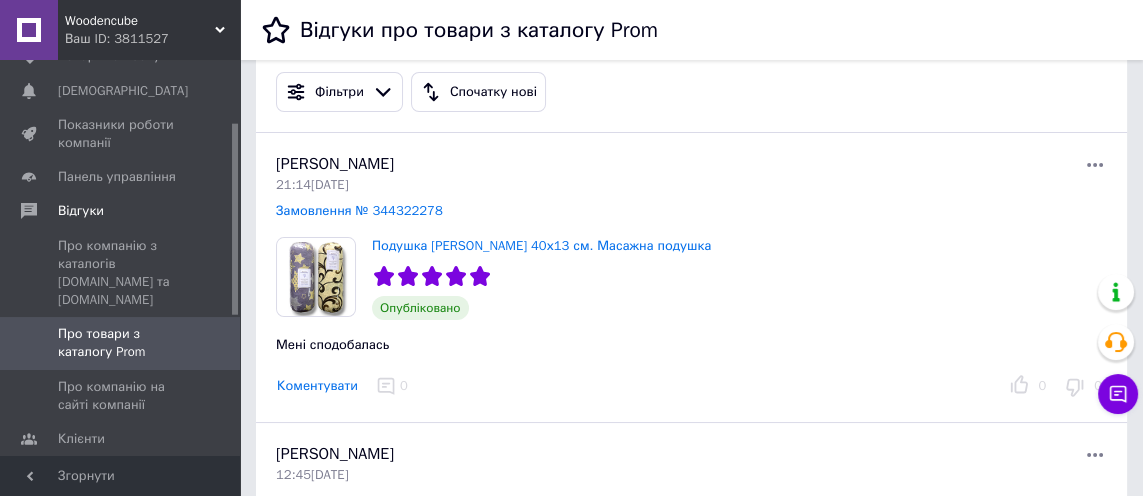scroll, scrollTop: 0, scrollLeft: 0, axis: both 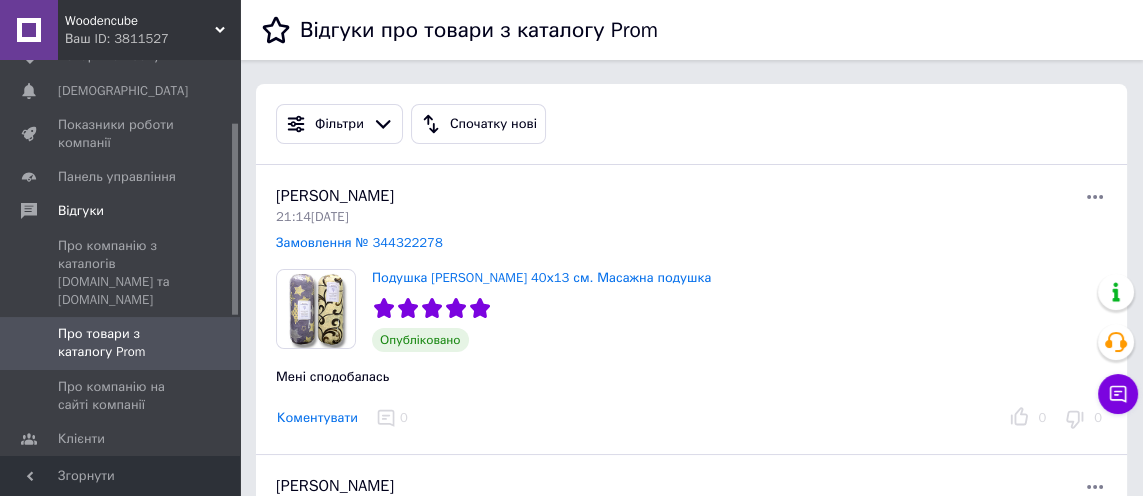 click on "Про компанію на сайті компанії" at bounding box center [121, 396] 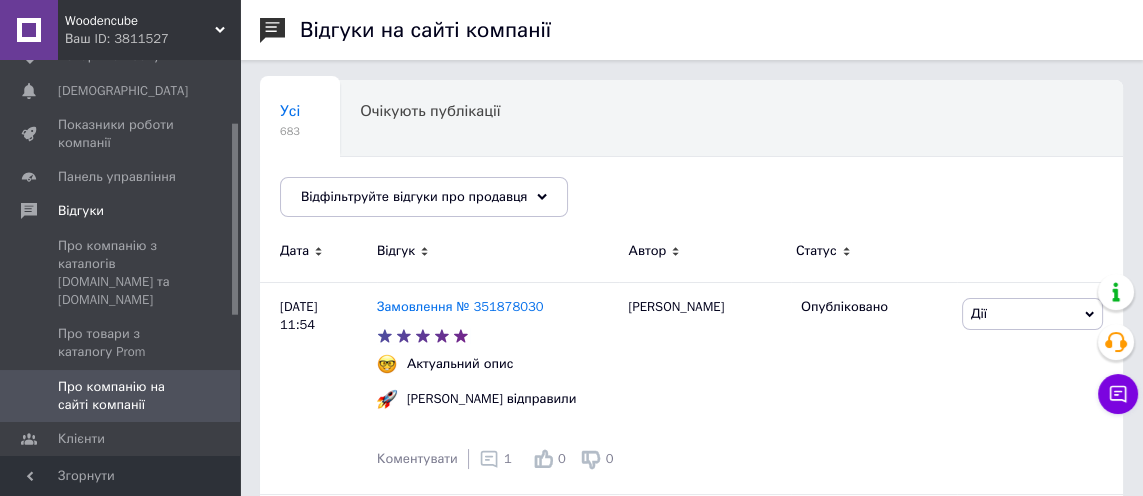 click on "Панель управління" at bounding box center [117, 177] 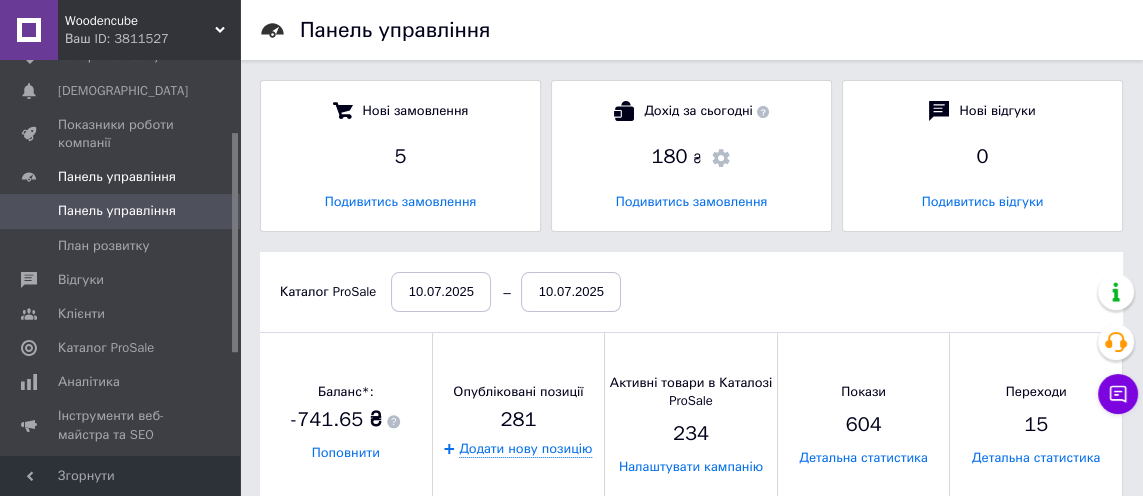 scroll, scrollTop: 10, scrollLeft: 9, axis: both 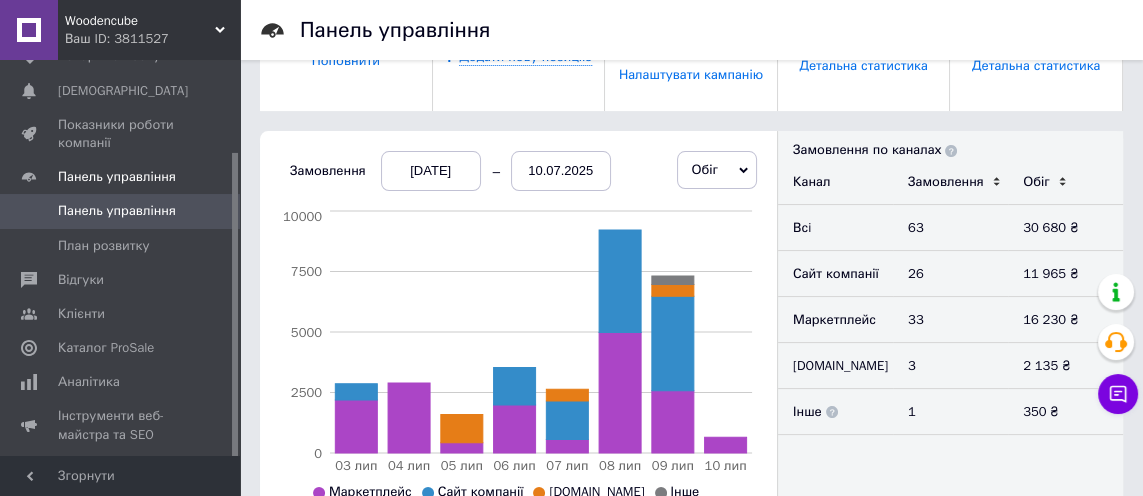click 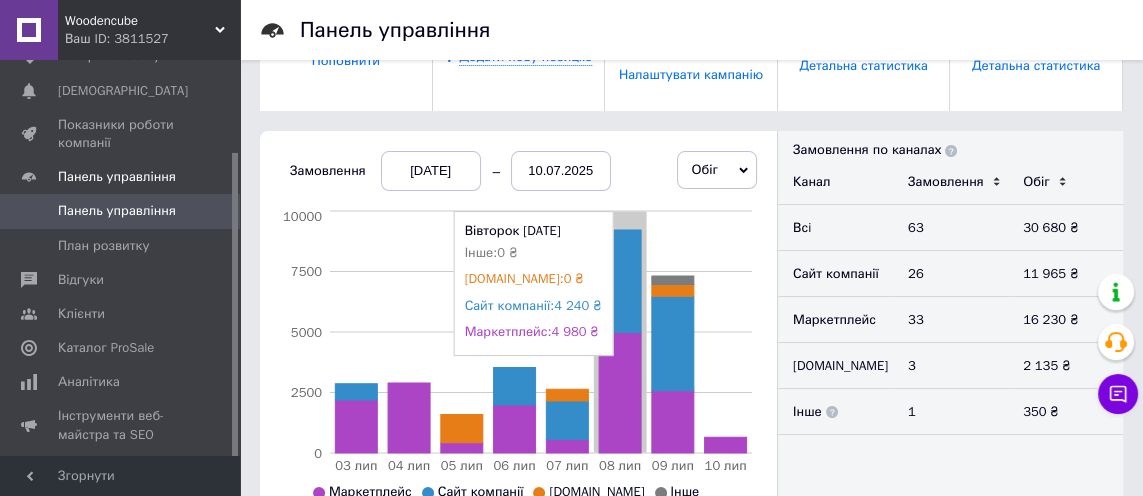 click 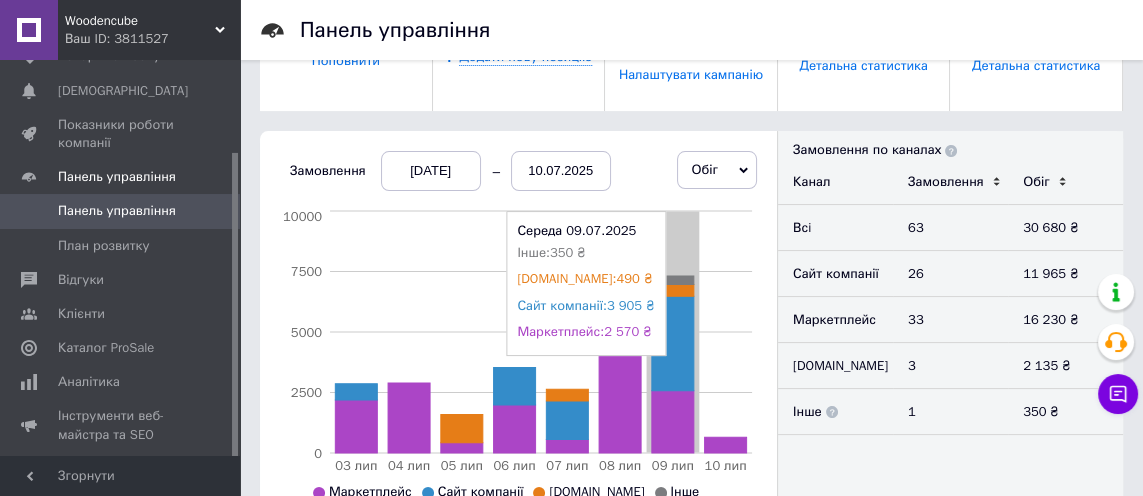 click 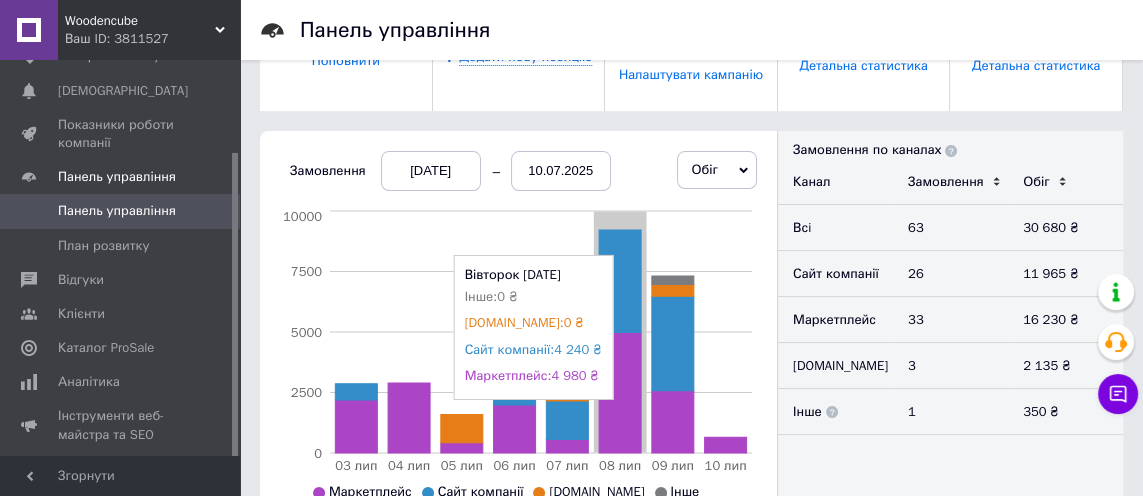click 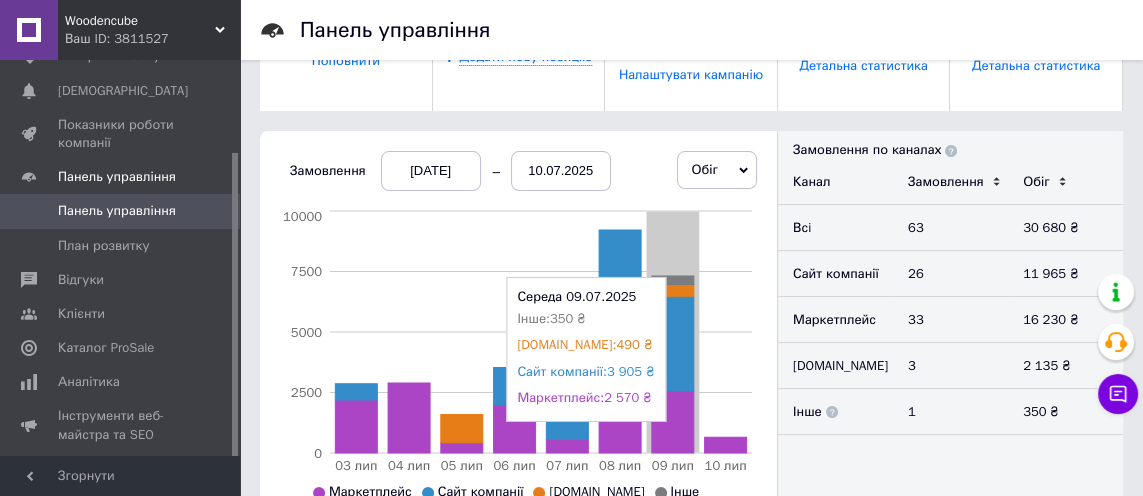 click 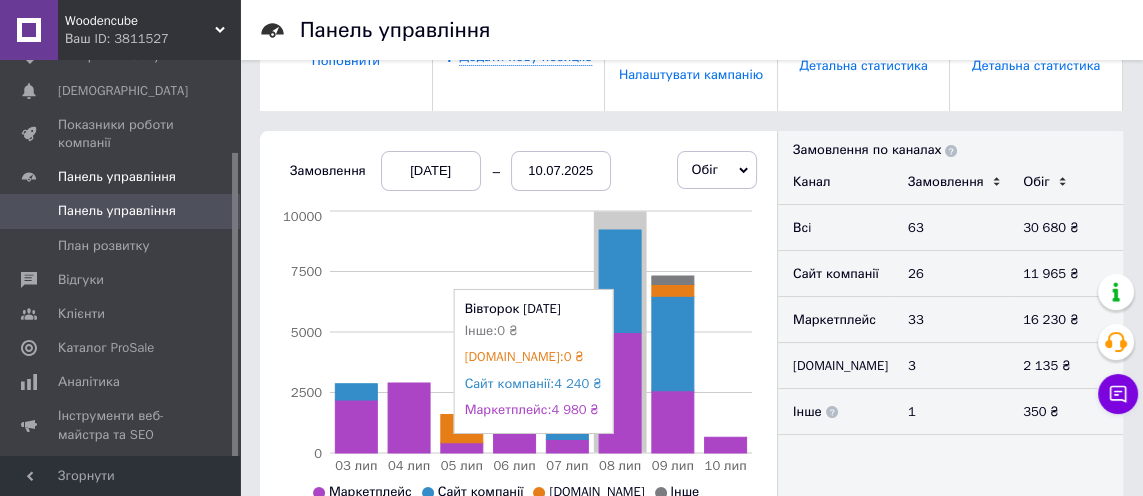 click on "03 лип 04 лип 05 лип 06 лип 07 лип 08 лип 09 лип 10 лип 0 2500 5000 7500 10000" 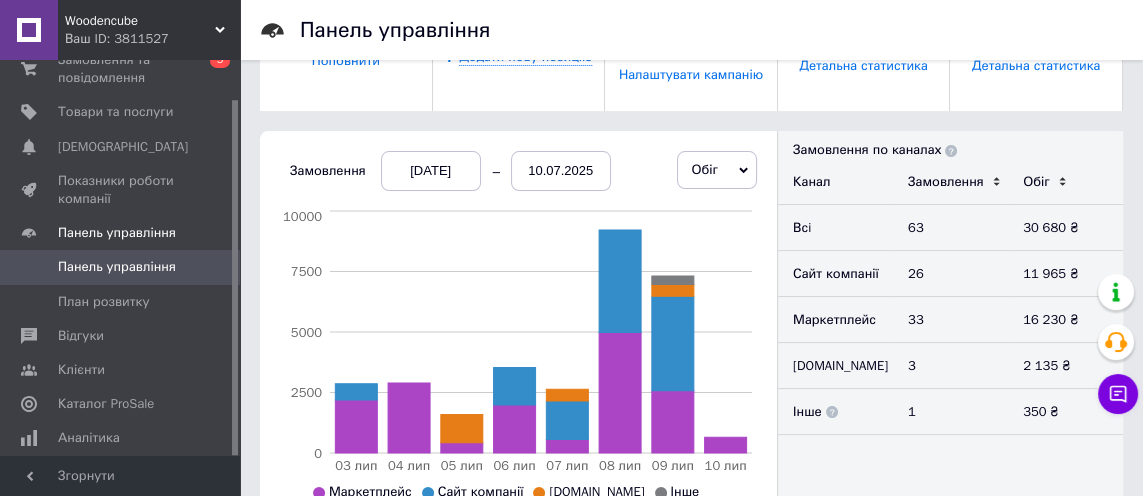 scroll, scrollTop: 0, scrollLeft: 0, axis: both 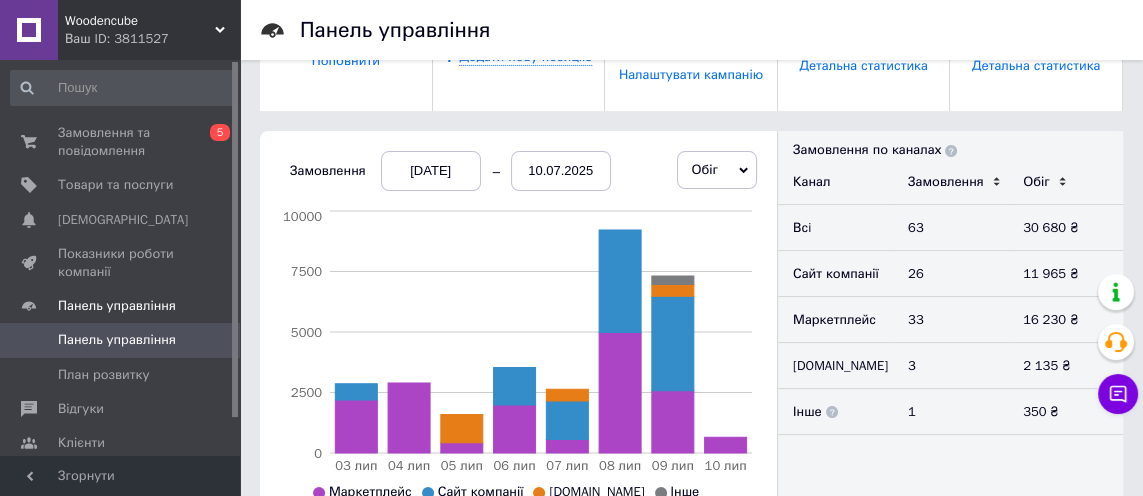 click on "Замовлення та повідомлення" at bounding box center (121, 142) 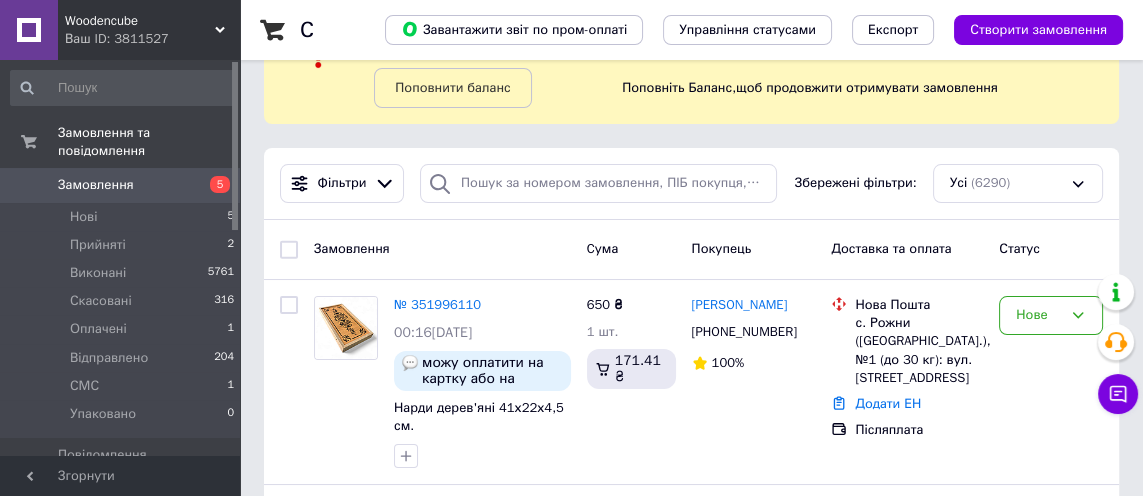 scroll, scrollTop: 96, scrollLeft: 0, axis: vertical 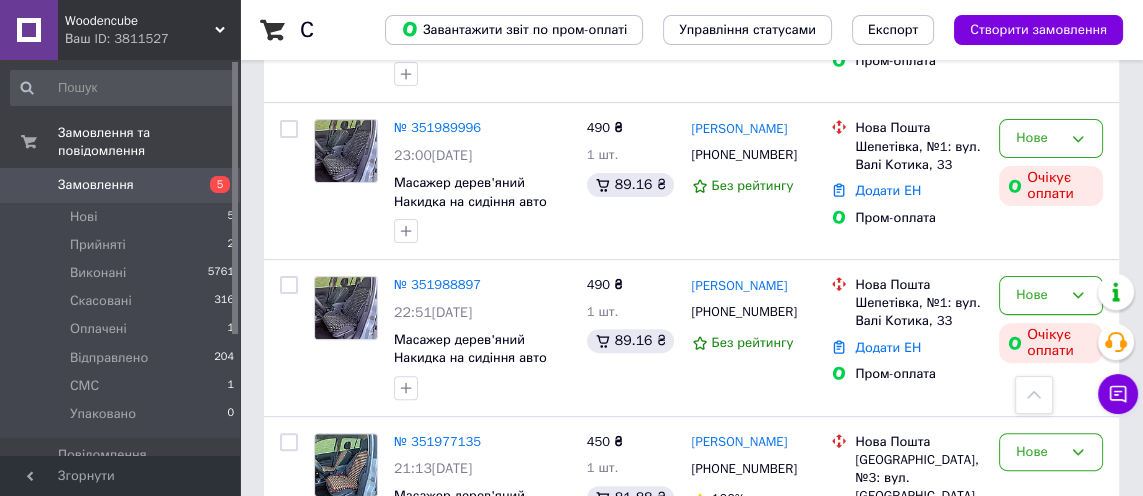 click on "Нове" at bounding box center [1039, 295] 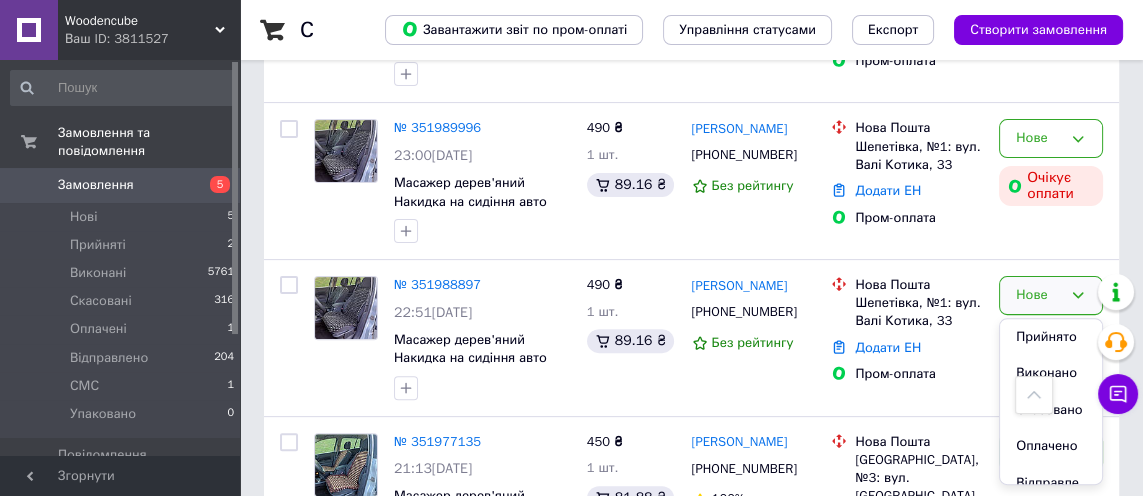 click on "Скасовано" at bounding box center (1051, 410) 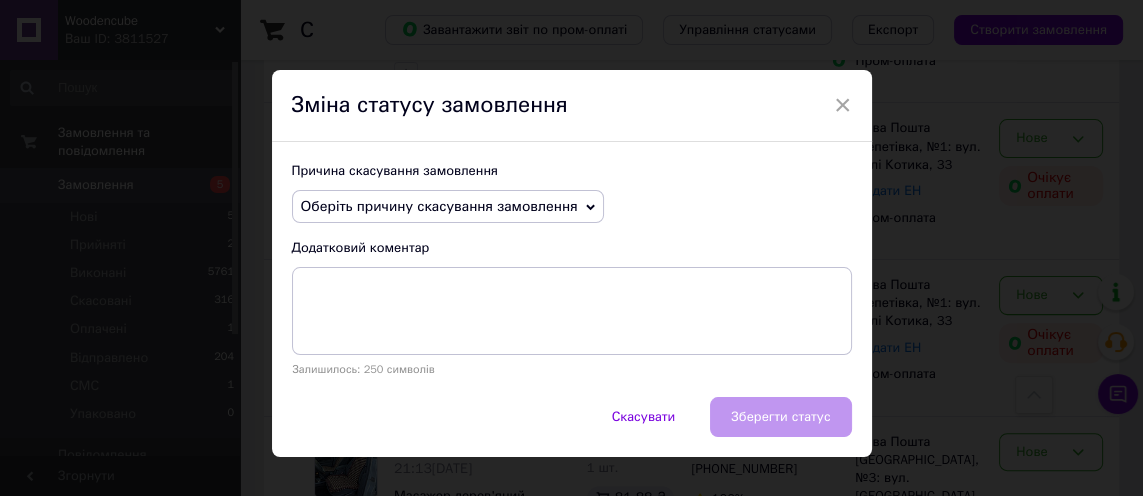 click on "Оберіть причину скасування замовлення" at bounding box center (439, 206) 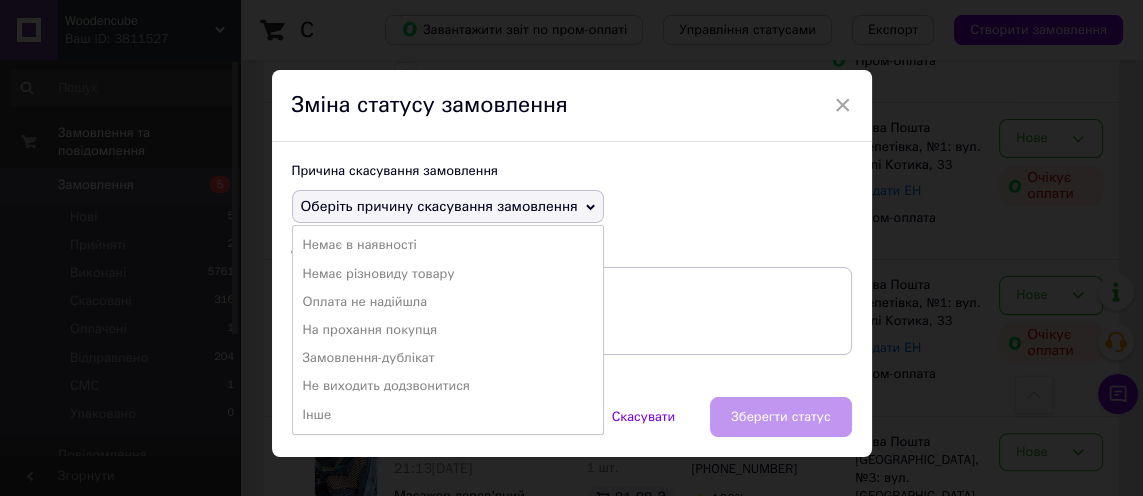 click on "Замовлення-дублікат" at bounding box center (448, 358) 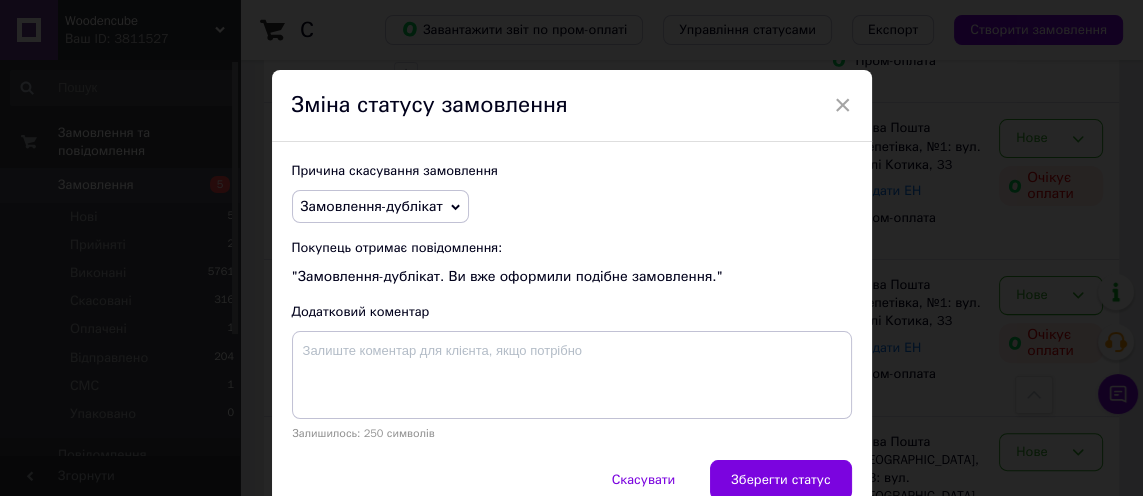 click on "Зберегти статус" at bounding box center (780, 480) 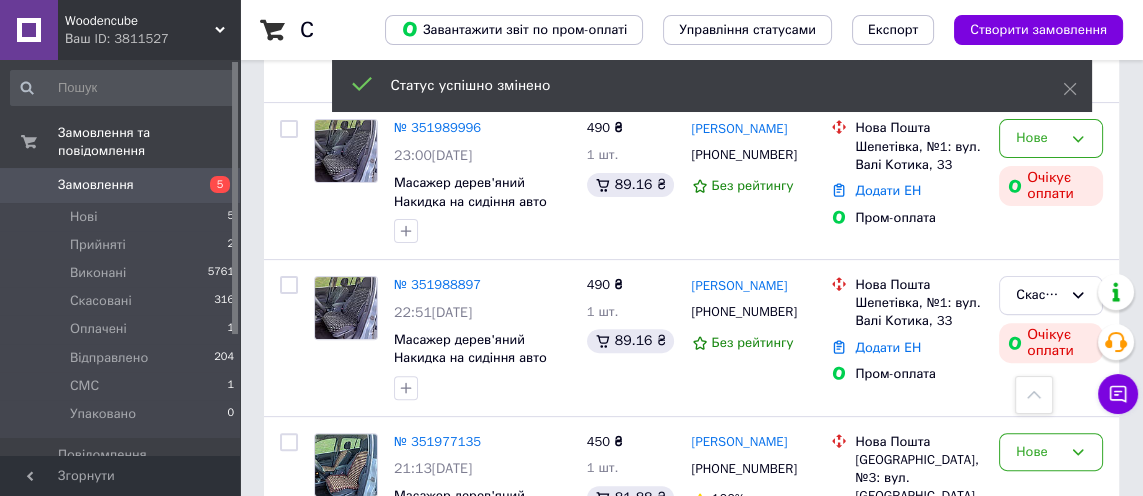 scroll, scrollTop: 692, scrollLeft: 0, axis: vertical 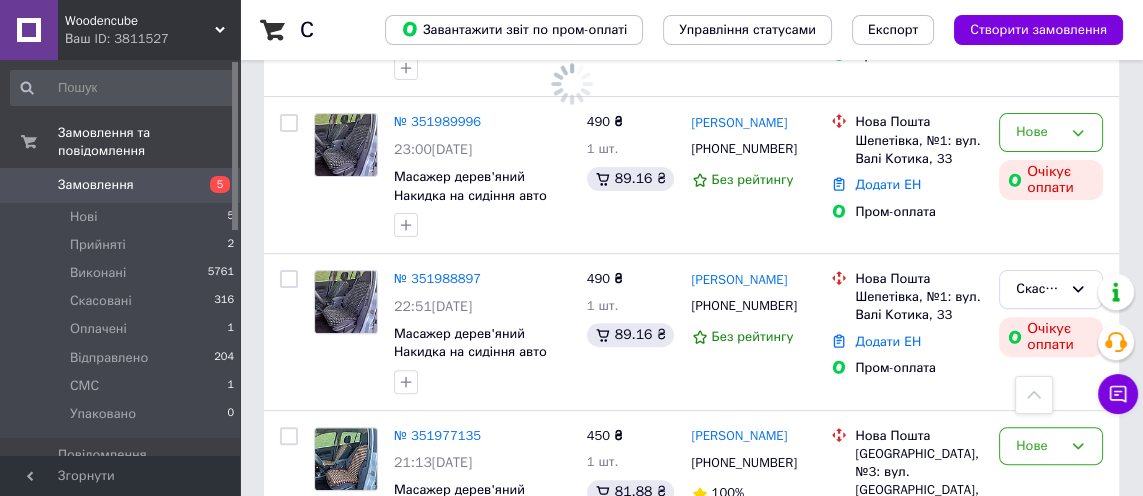 click on "Нове" at bounding box center [1039, 132] 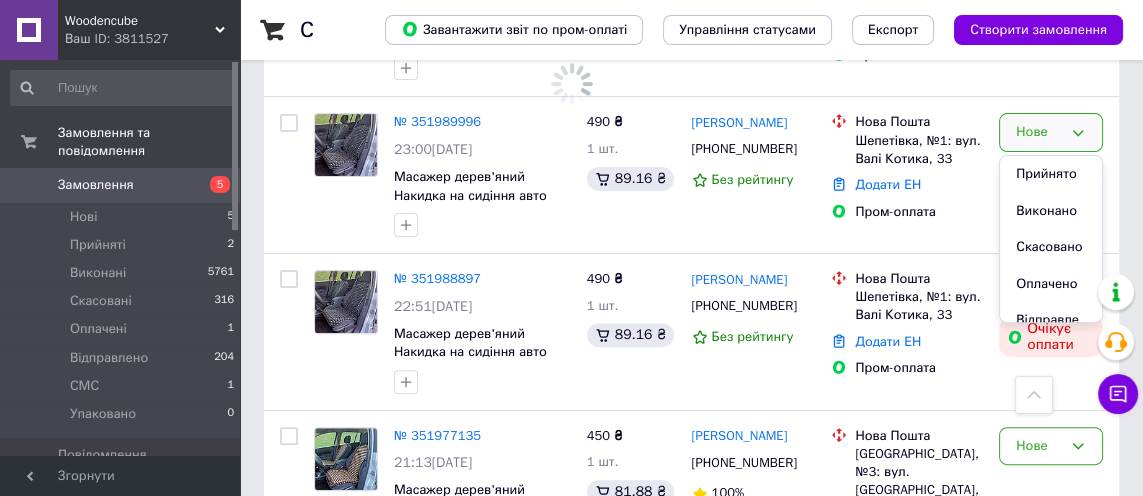 click on "Скасовано" at bounding box center [1051, 247] 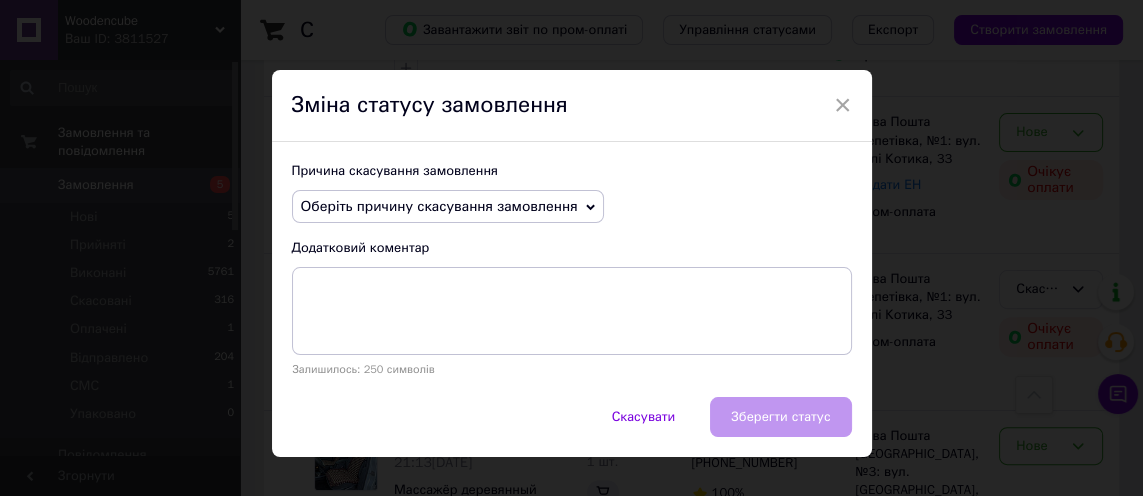 click on "Оберіть причину скасування замовлення" at bounding box center (448, 207) 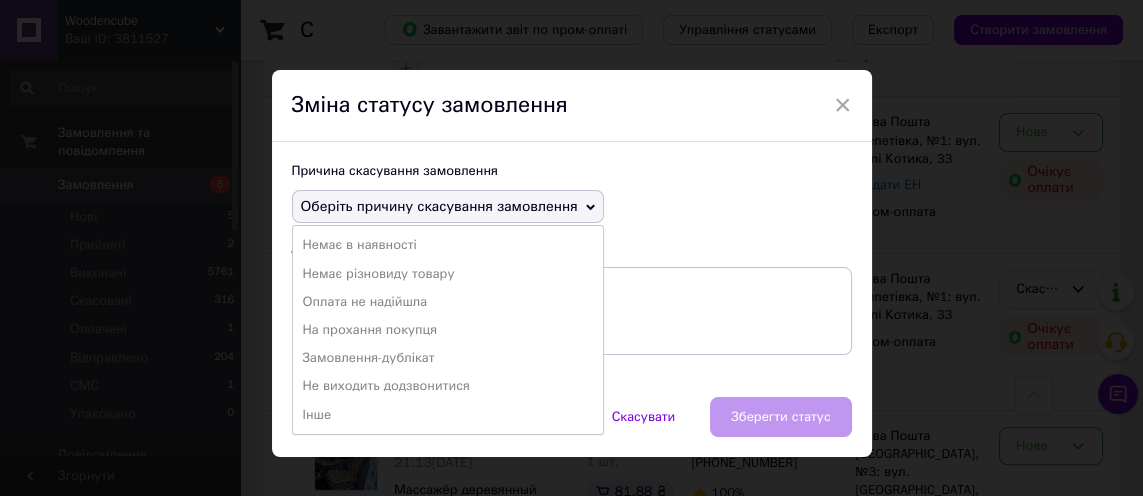 click on "Замовлення-дублікат" at bounding box center [448, 358] 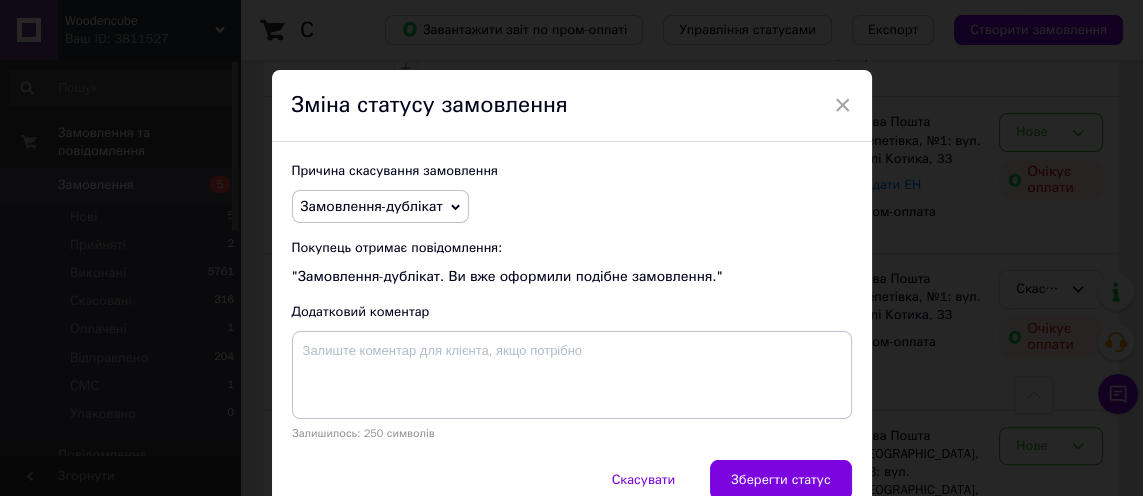 click on "Зберегти статус" at bounding box center [780, 480] 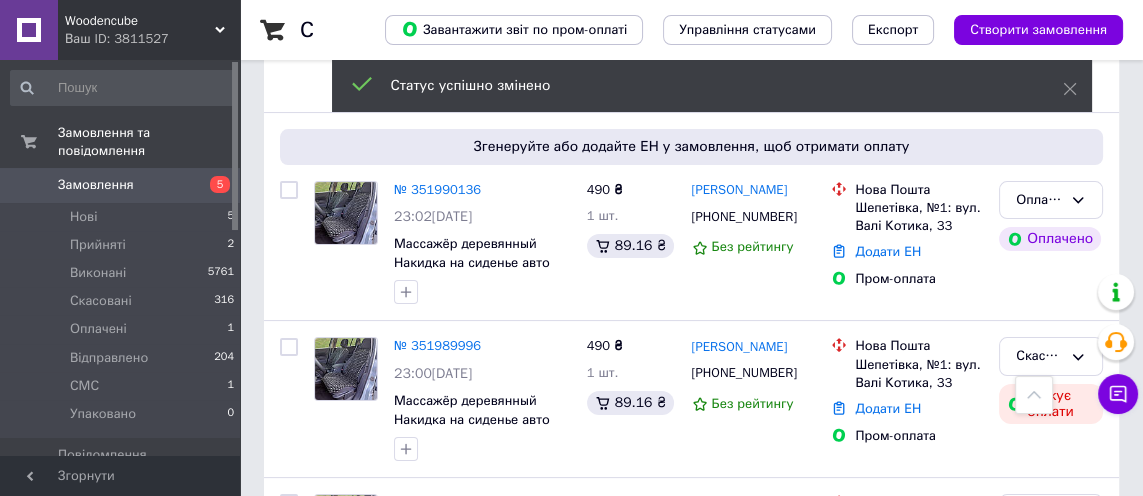 scroll, scrollTop: 465, scrollLeft: 0, axis: vertical 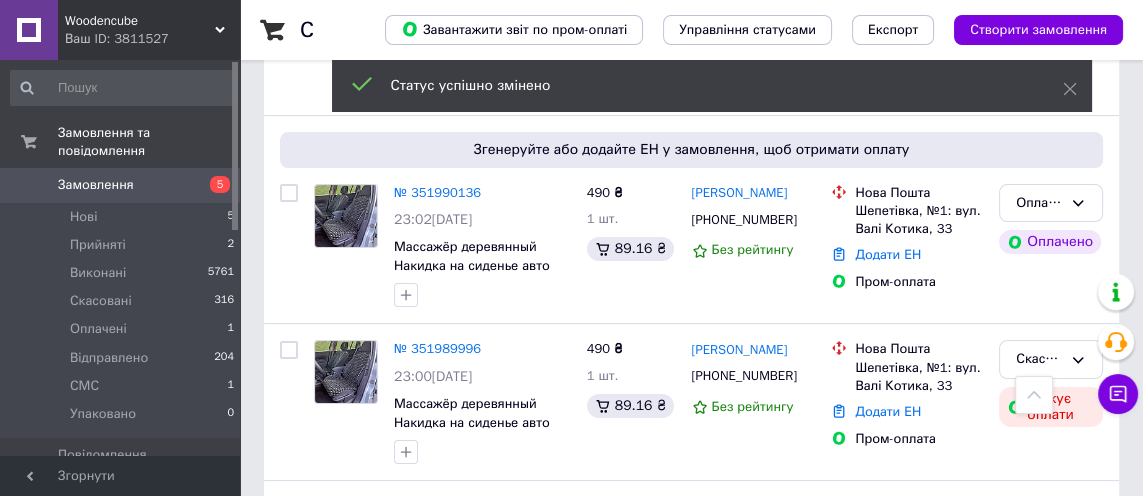 click on "Оплачено" at bounding box center [1039, 203] 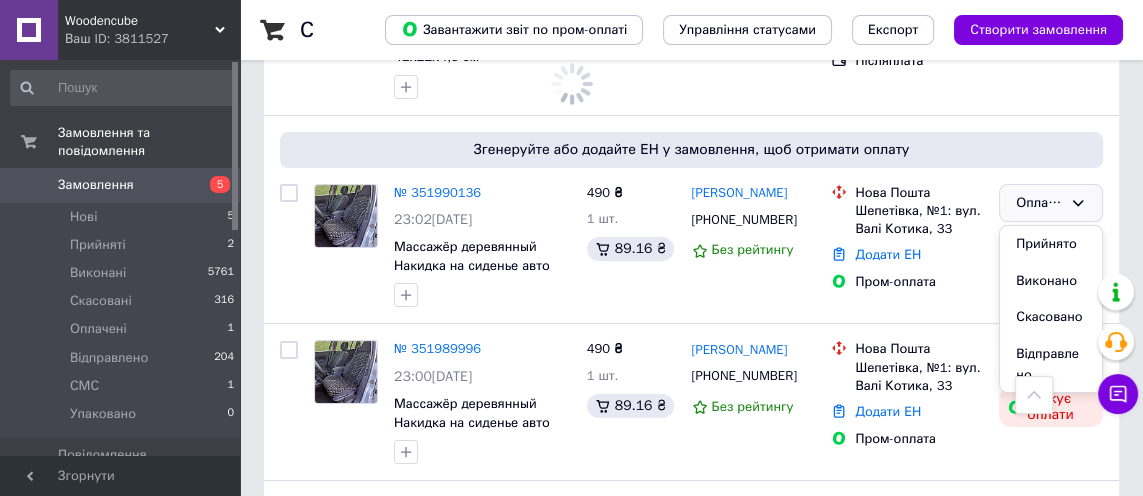 click on "Прийнято" at bounding box center (1051, 244) 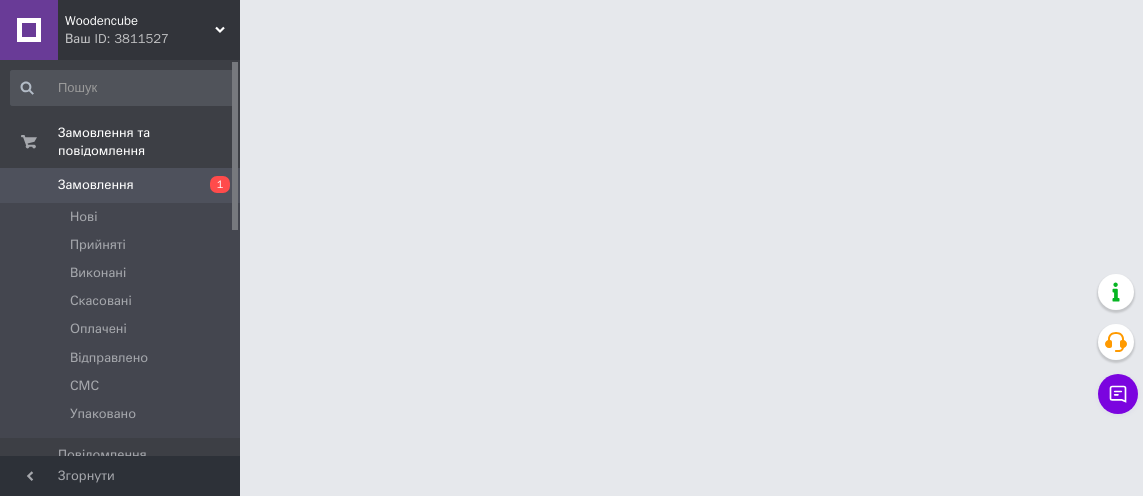 scroll, scrollTop: 0, scrollLeft: 0, axis: both 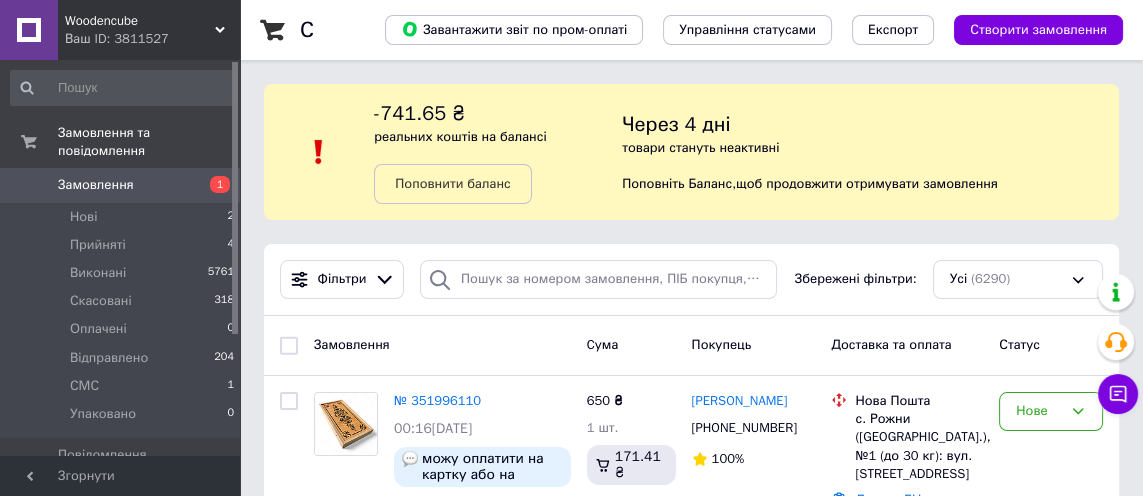 click on "№ 351996110" at bounding box center [437, 400] 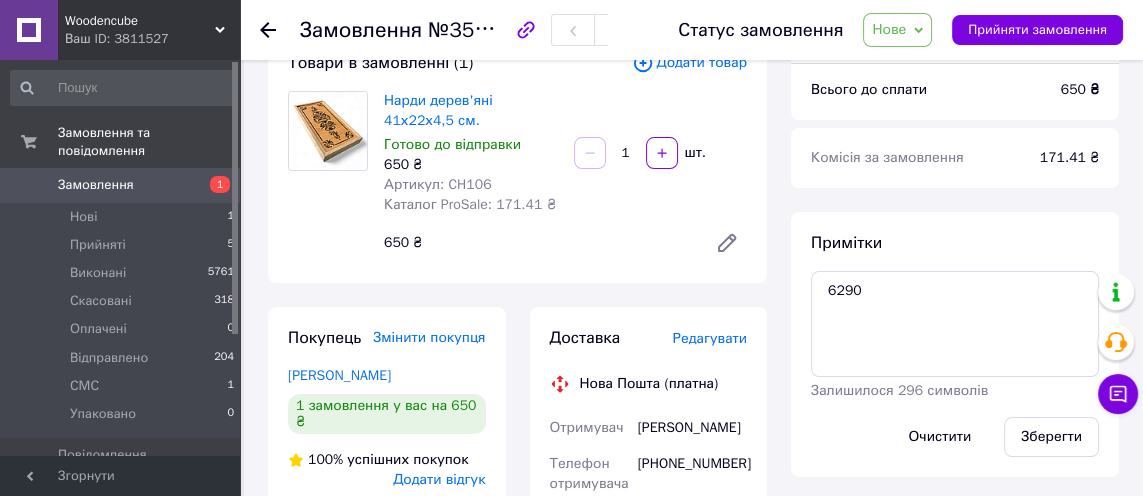 scroll, scrollTop: 197, scrollLeft: 0, axis: vertical 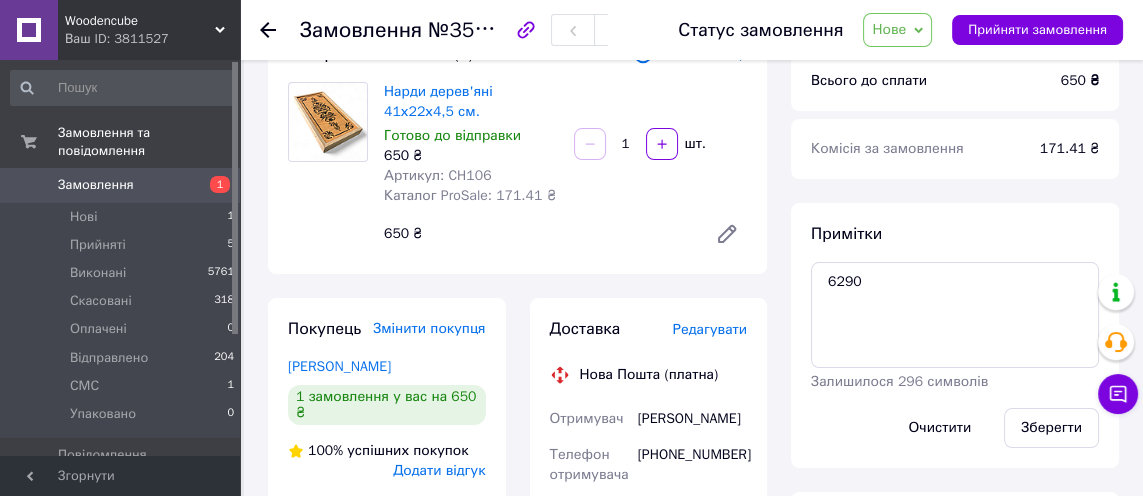 click on "Редагувати" at bounding box center (710, 329) 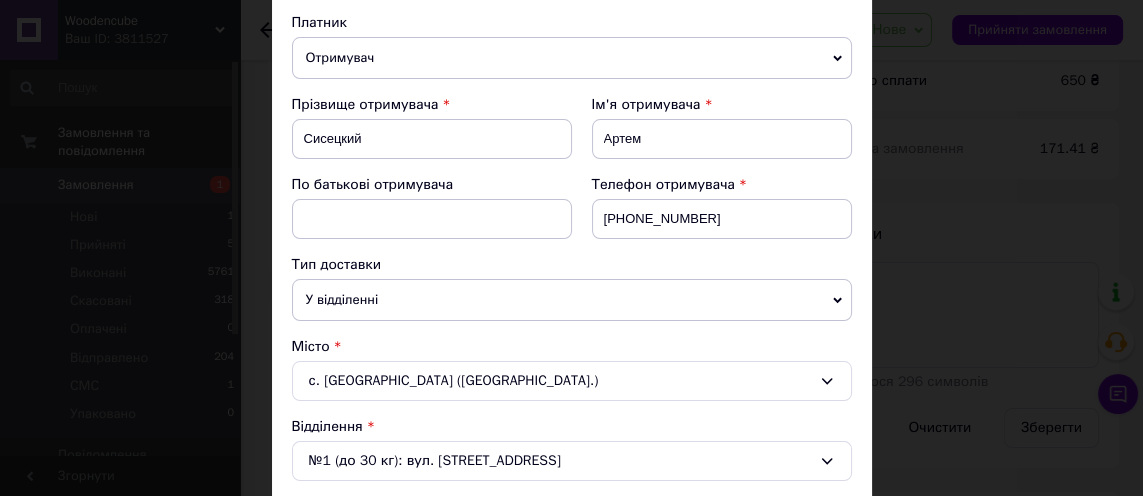 scroll, scrollTop: 230, scrollLeft: 0, axis: vertical 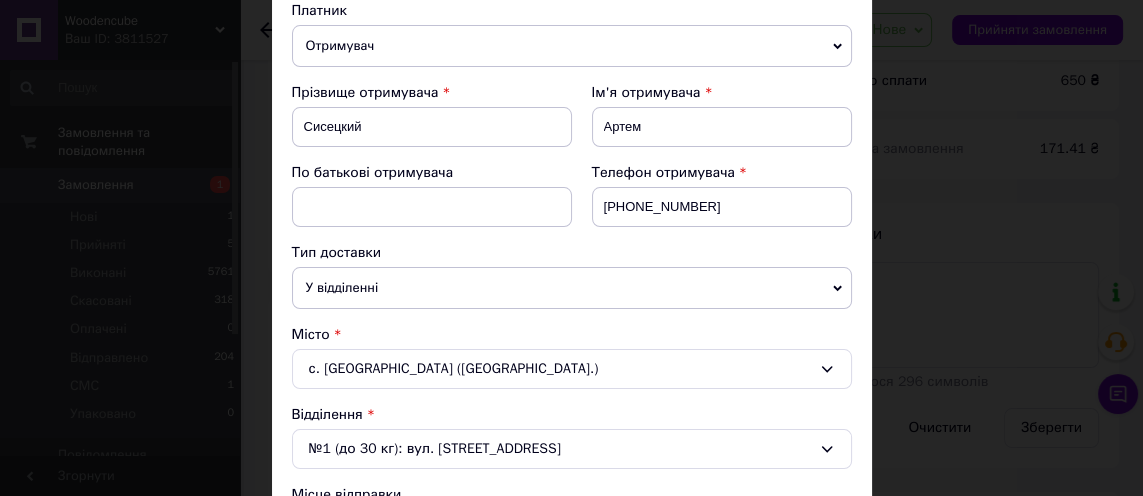 click on "с. [GEOGRAPHIC_DATA] ([GEOGRAPHIC_DATA].)" at bounding box center (572, 369) 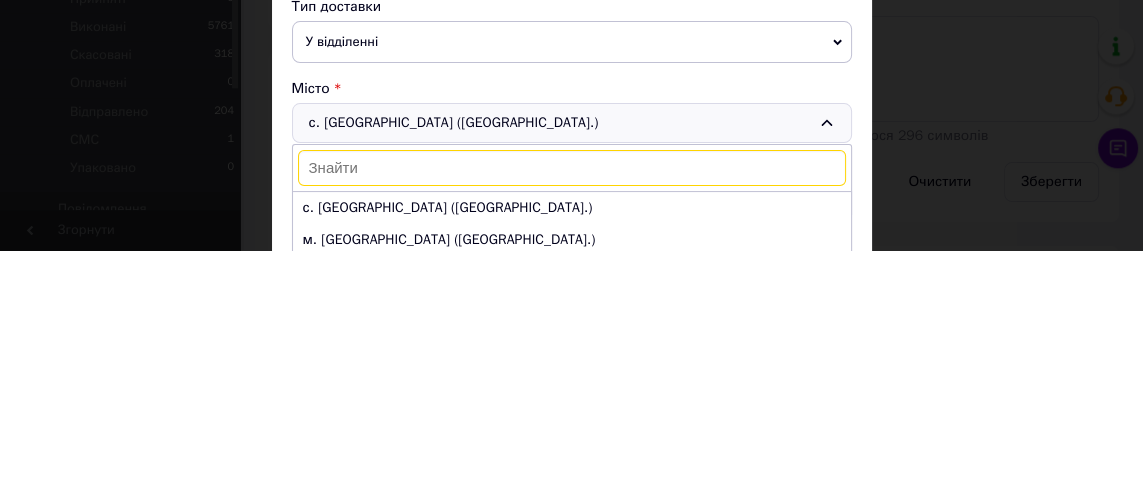 scroll, scrollTop: 197, scrollLeft: 0, axis: vertical 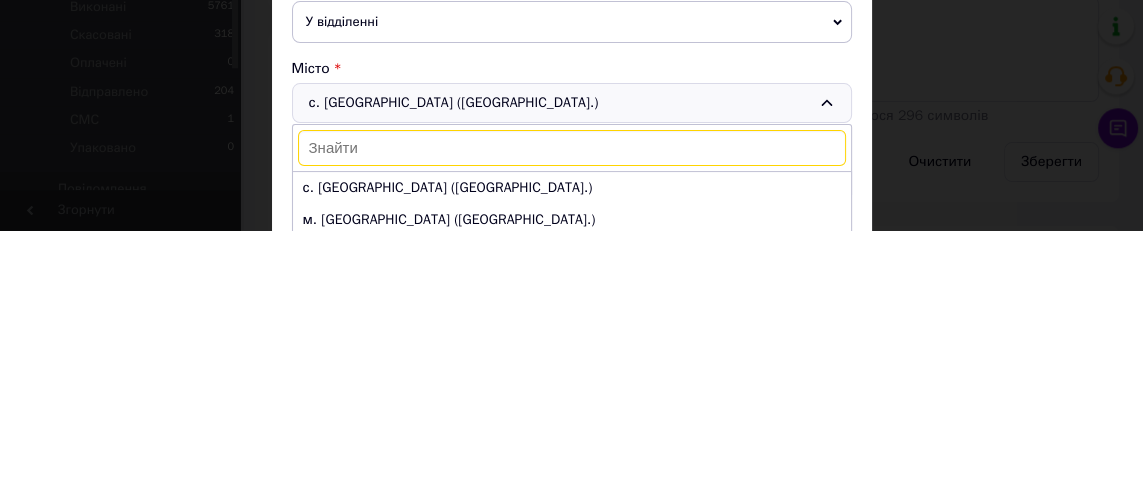 click on "Місто" at bounding box center [572, 335] 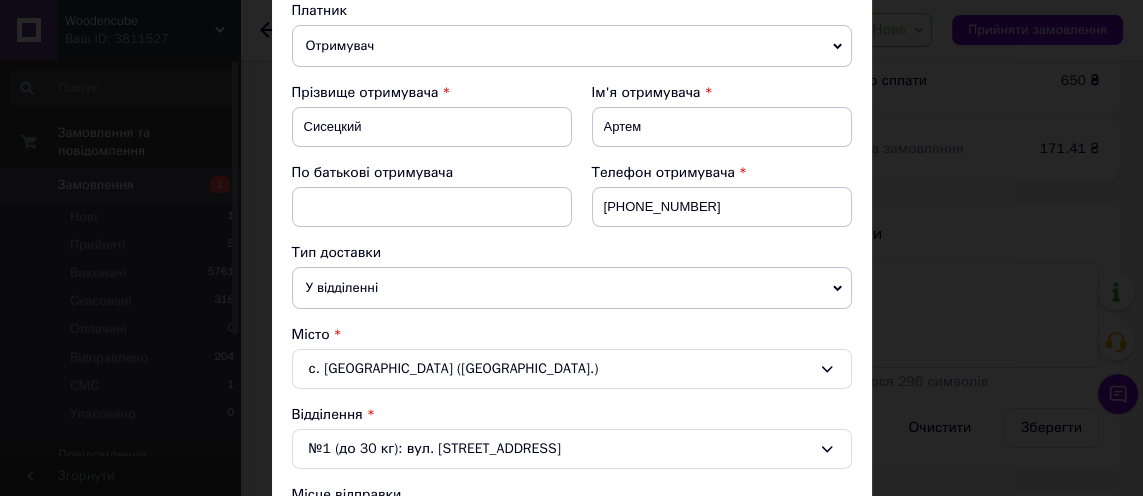 click on "У відділенні" at bounding box center [572, 288] 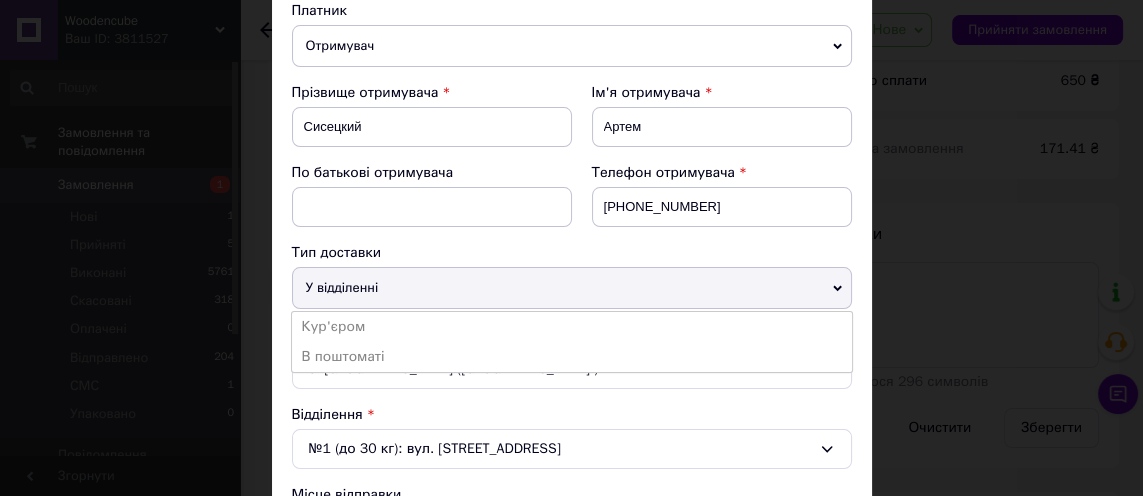 click on "В поштоматі" at bounding box center [572, 357] 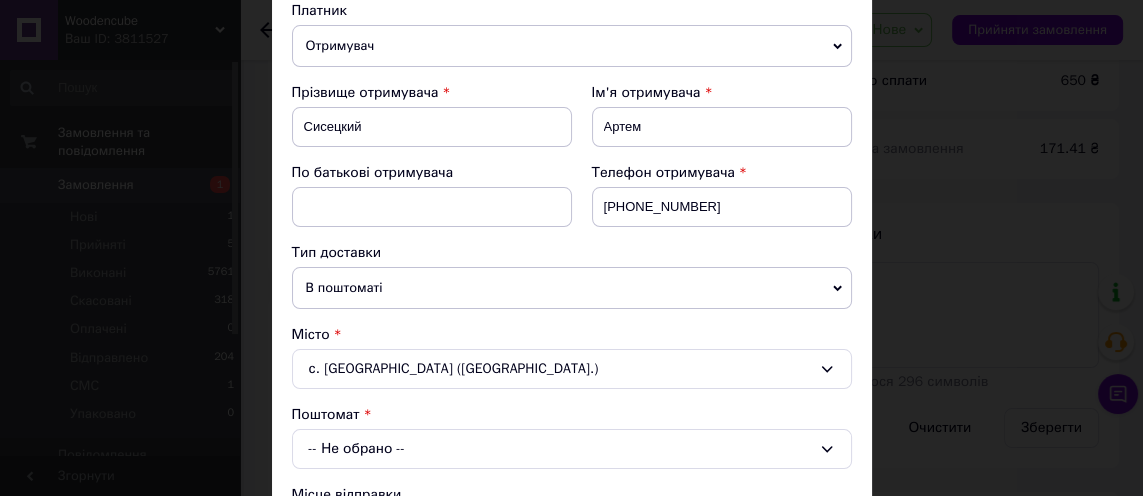 click on "-- Не обрано --" at bounding box center [572, 449] 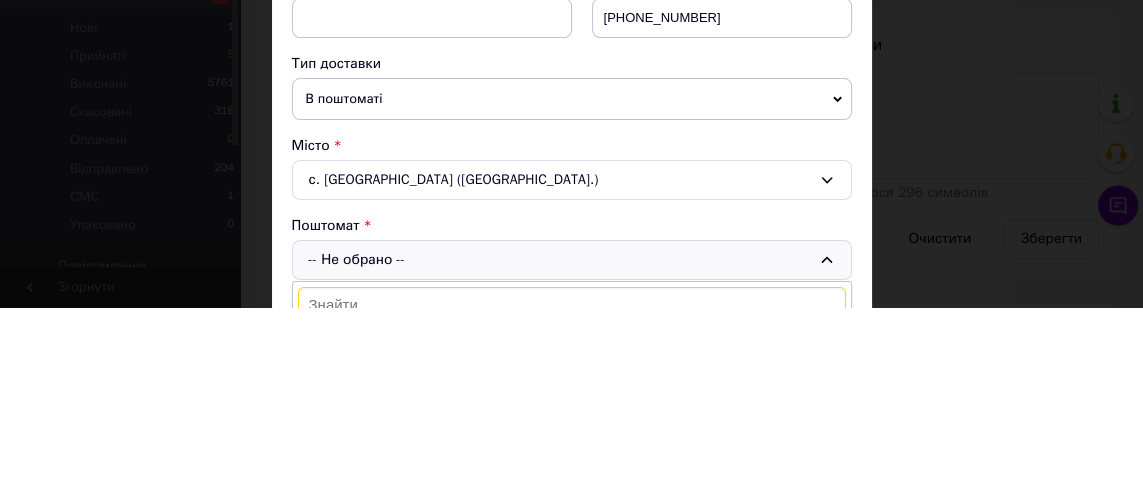 scroll, scrollTop: 197, scrollLeft: 0, axis: vertical 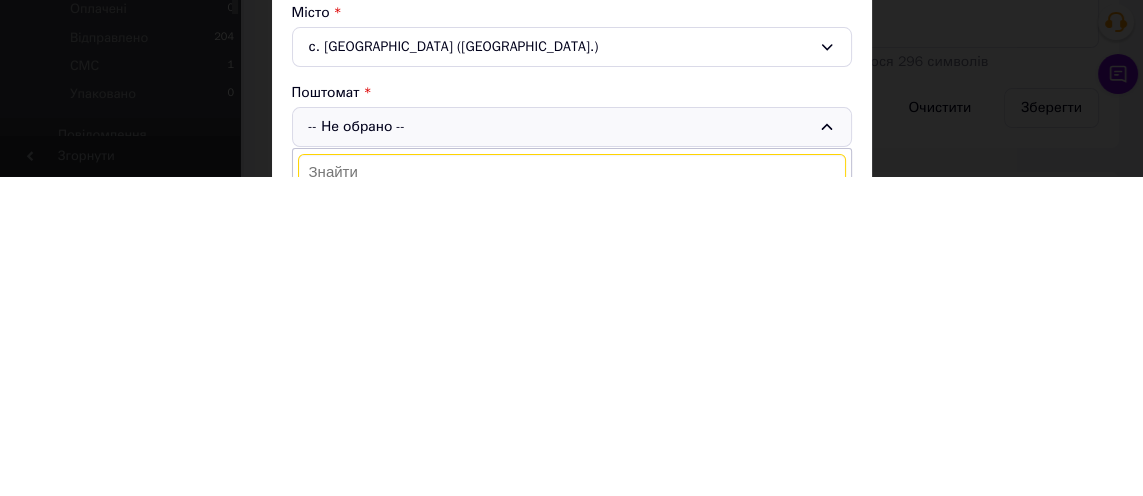 click on "Поштомат №41363: вул. 12-а Центральна, 2 (СТ "Нива-2")" at bounding box center [572, 618] 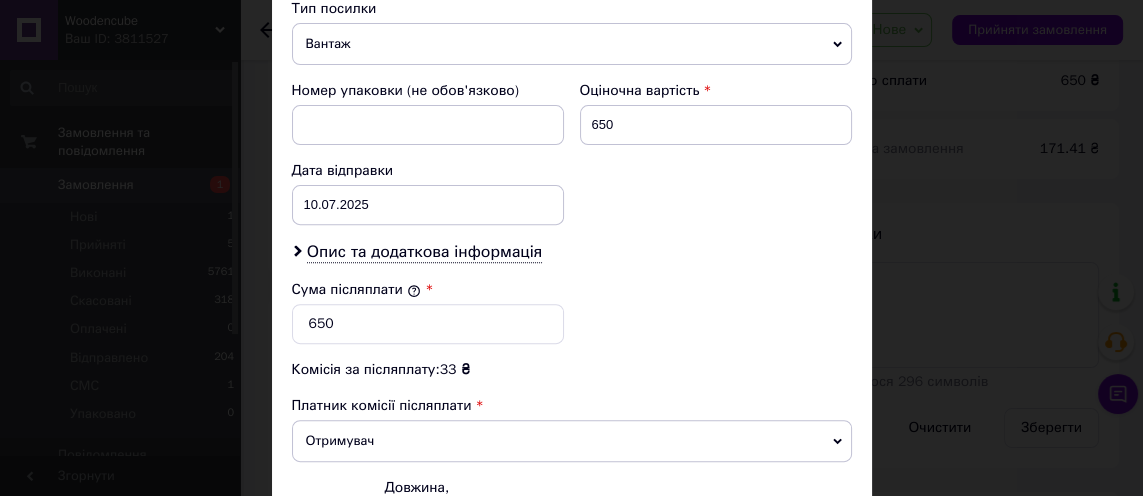 scroll, scrollTop: 908, scrollLeft: 0, axis: vertical 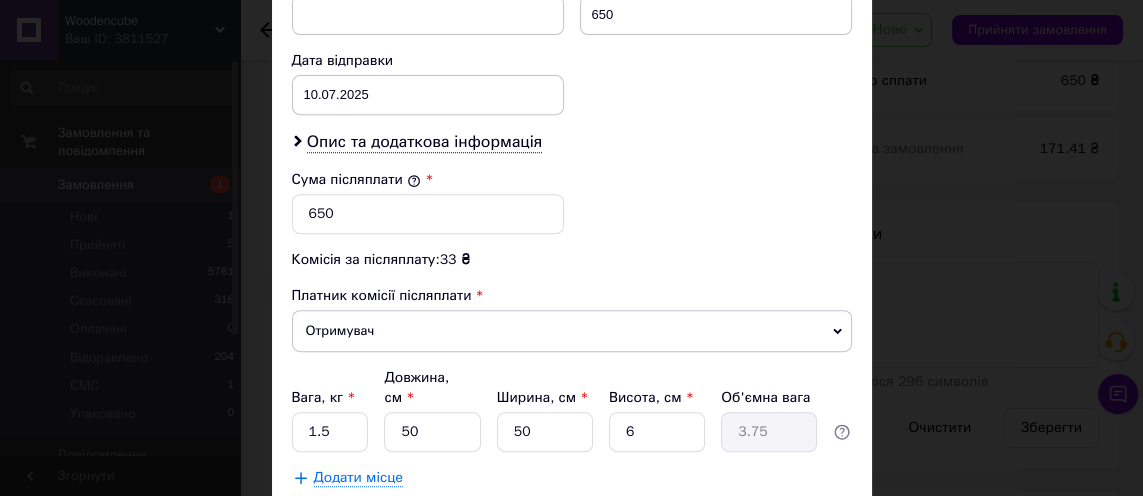 click on "Зберегти" at bounding box center (802, 528) 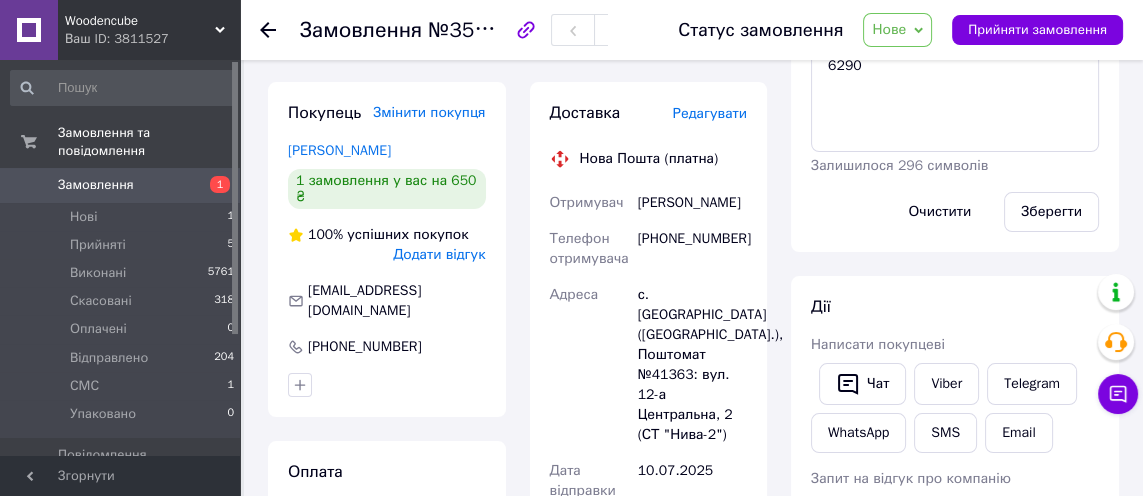 scroll, scrollTop: 500, scrollLeft: 0, axis: vertical 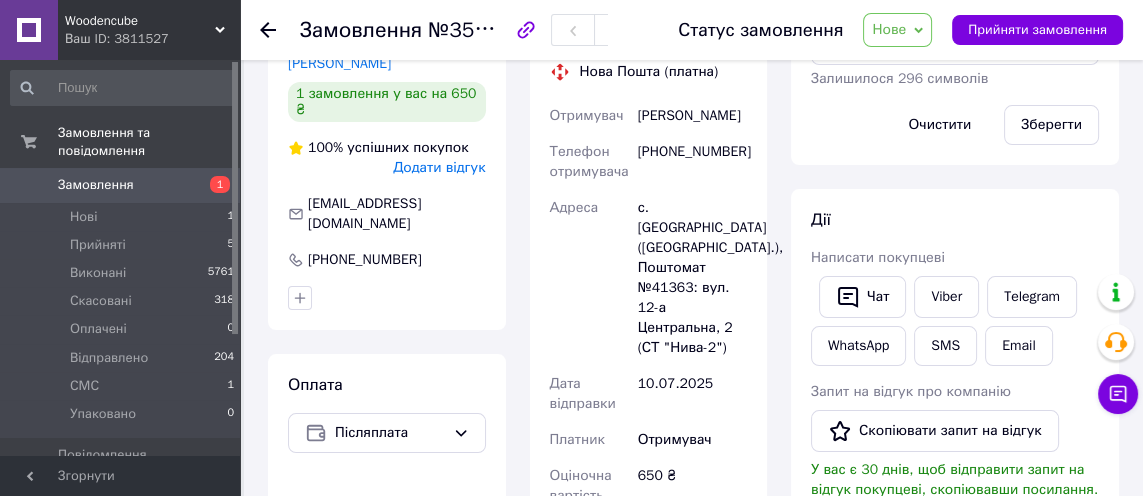 click on "Післяплата" at bounding box center (390, 433) 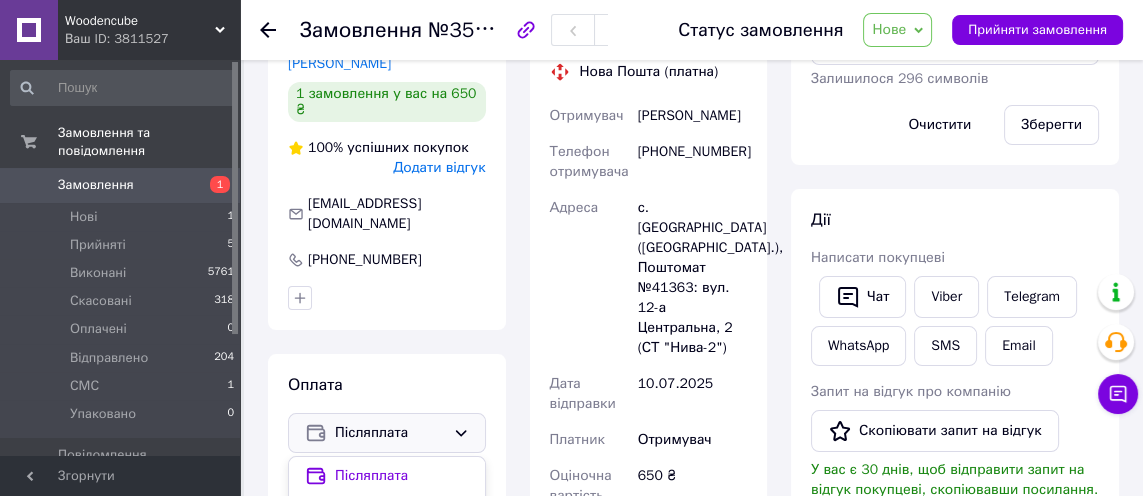 scroll, scrollTop: 12, scrollLeft: 0, axis: vertical 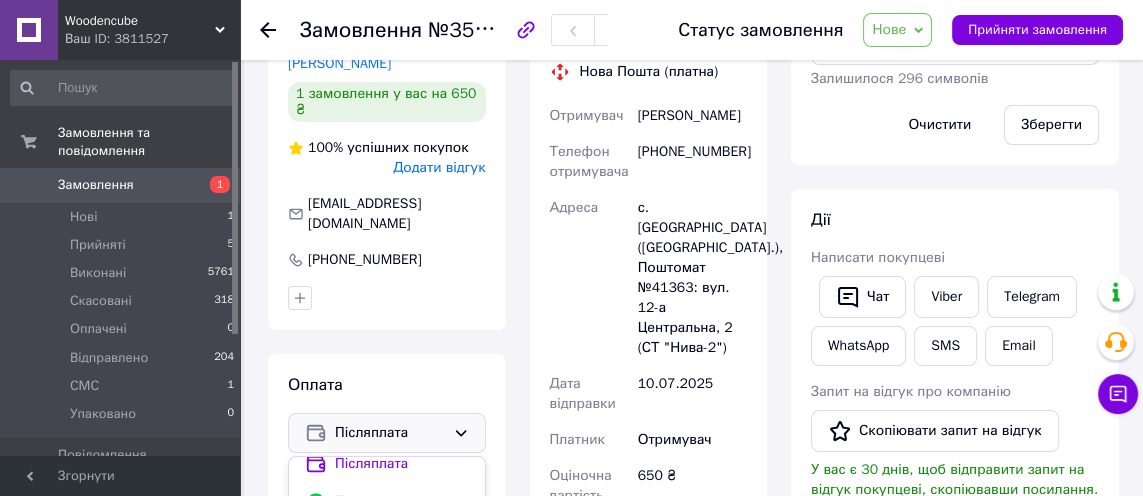 click on "без супроводу Prom" at bounding box center (438, 538) 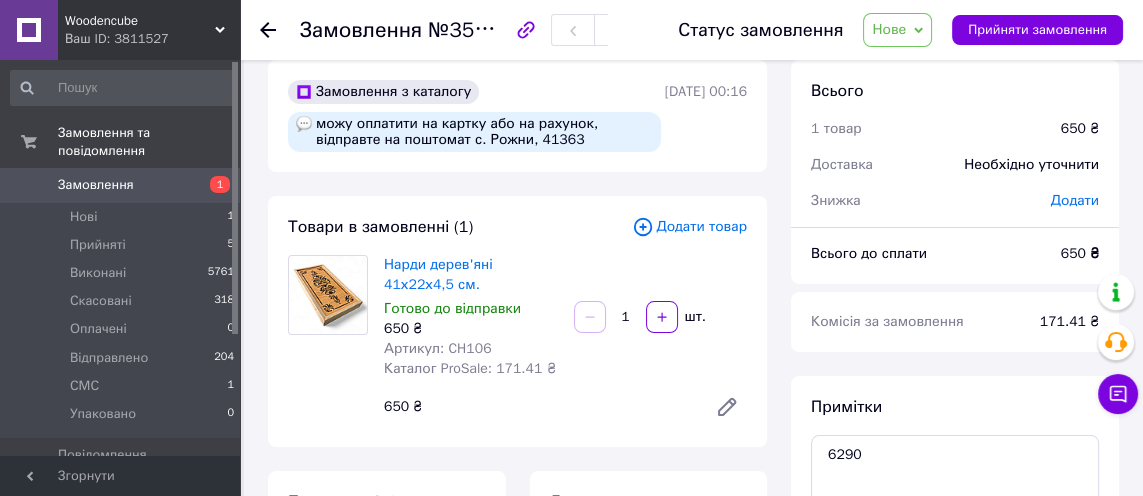 scroll, scrollTop: 0, scrollLeft: 0, axis: both 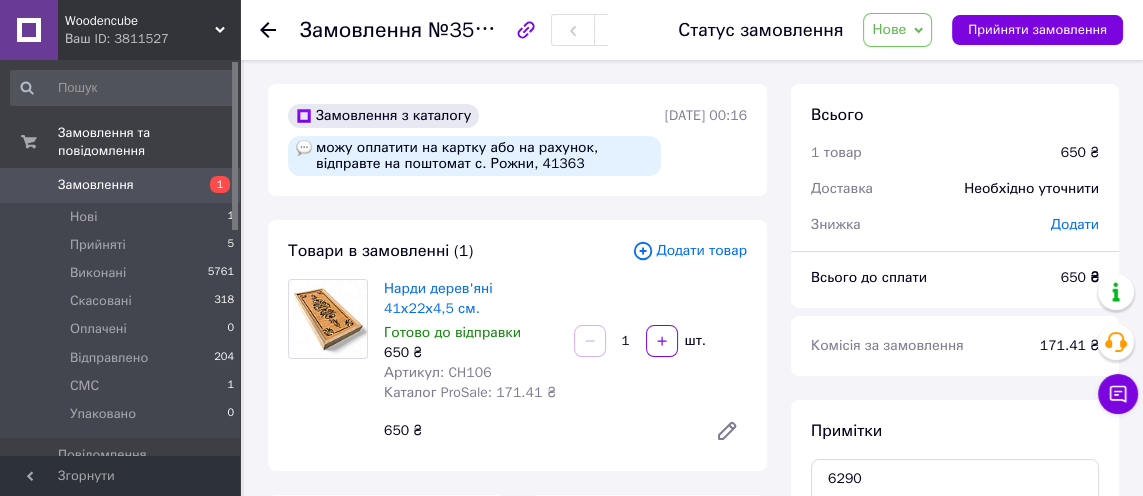 click on "Нове" at bounding box center [897, 30] 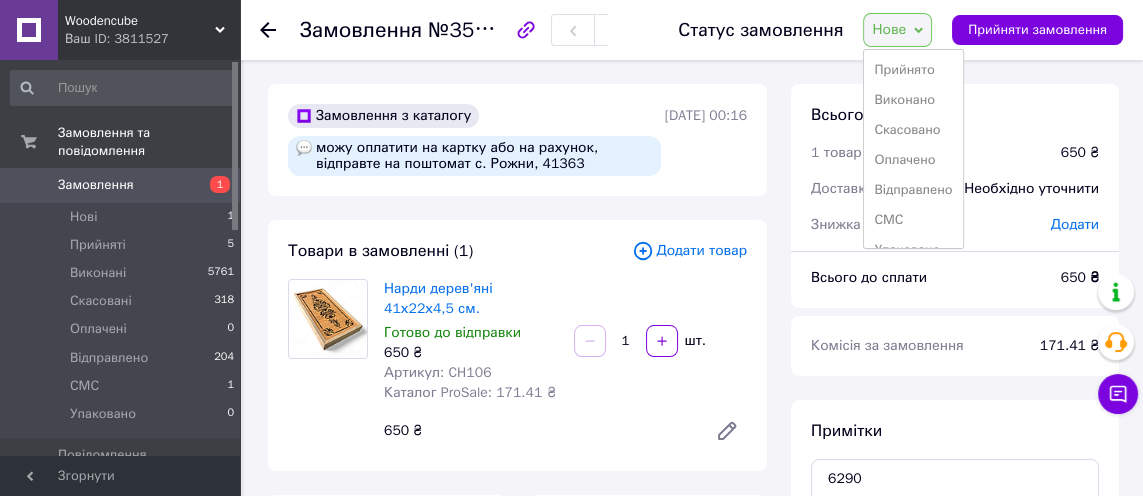 click on "Прийнято" at bounding box center (913, 70) 